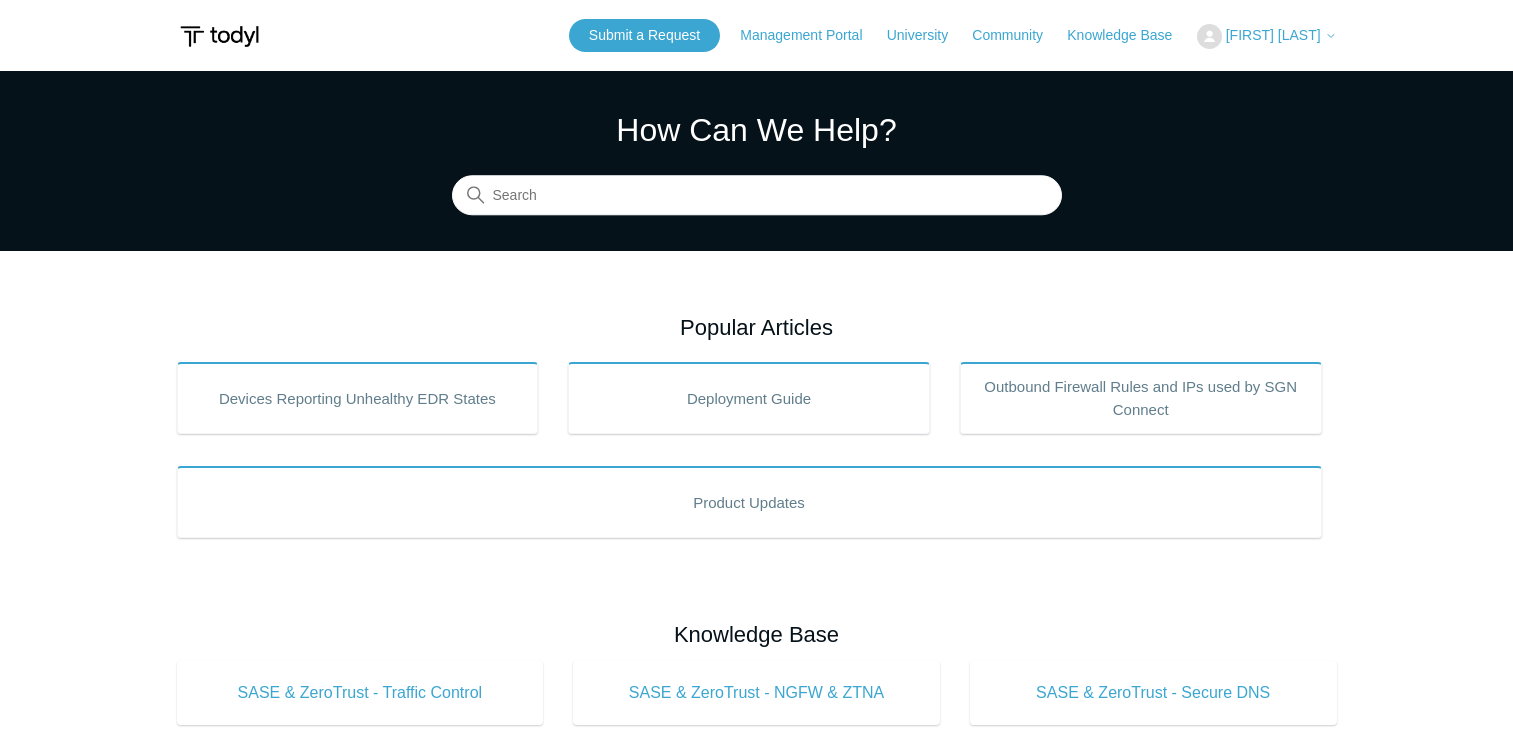 scroll, scrollTop: 0, scrollLeft: 0, axis: both 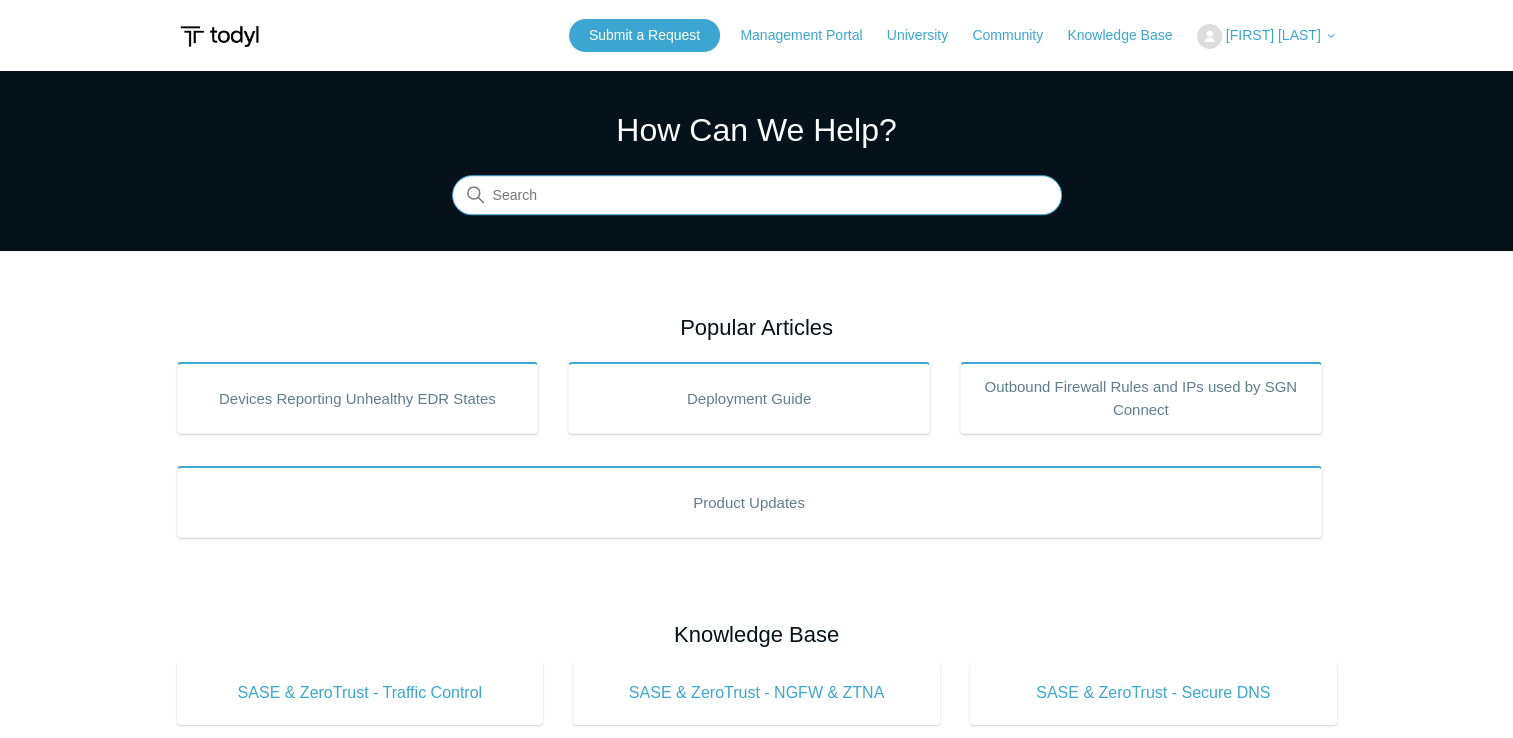 click at bounding box center [757, 196] 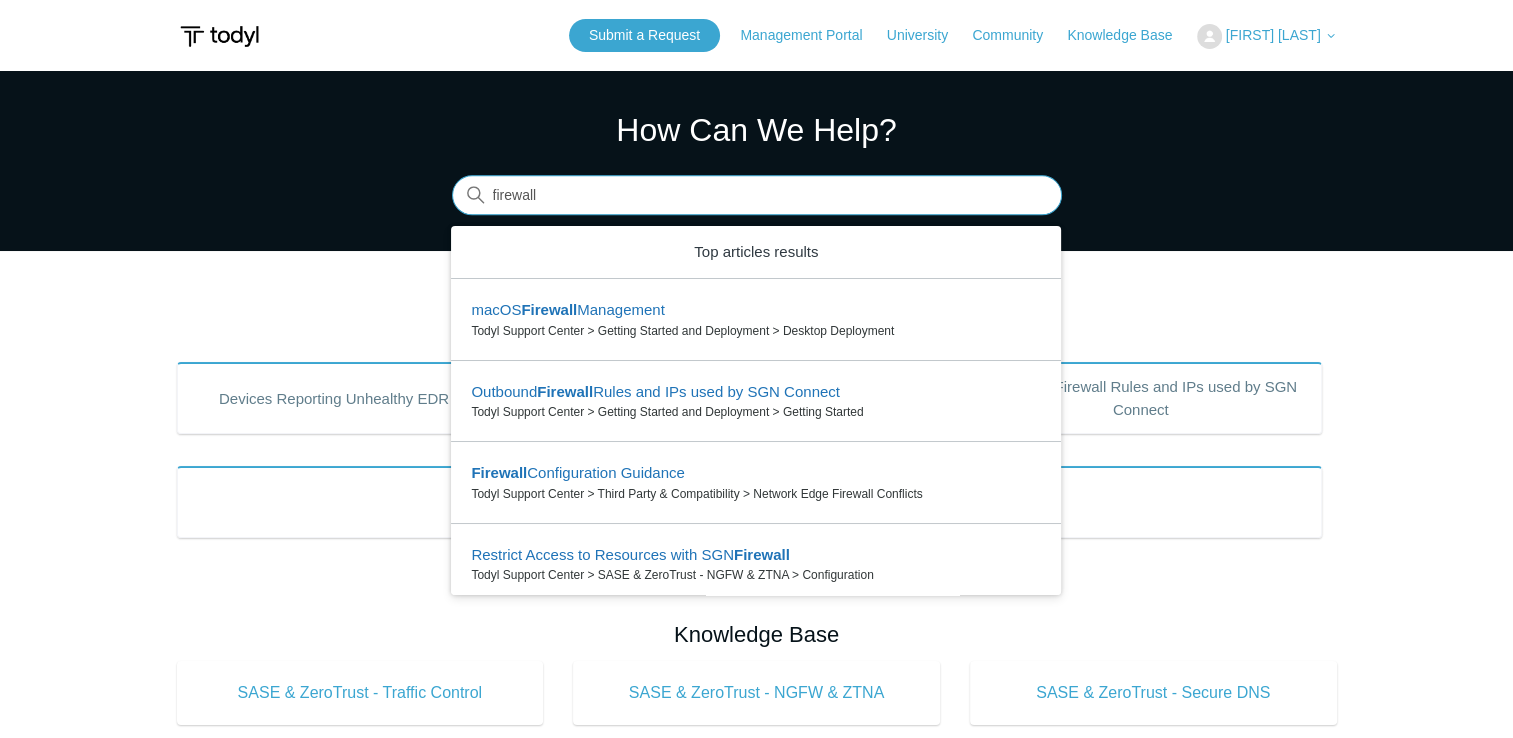 type on "firewall" 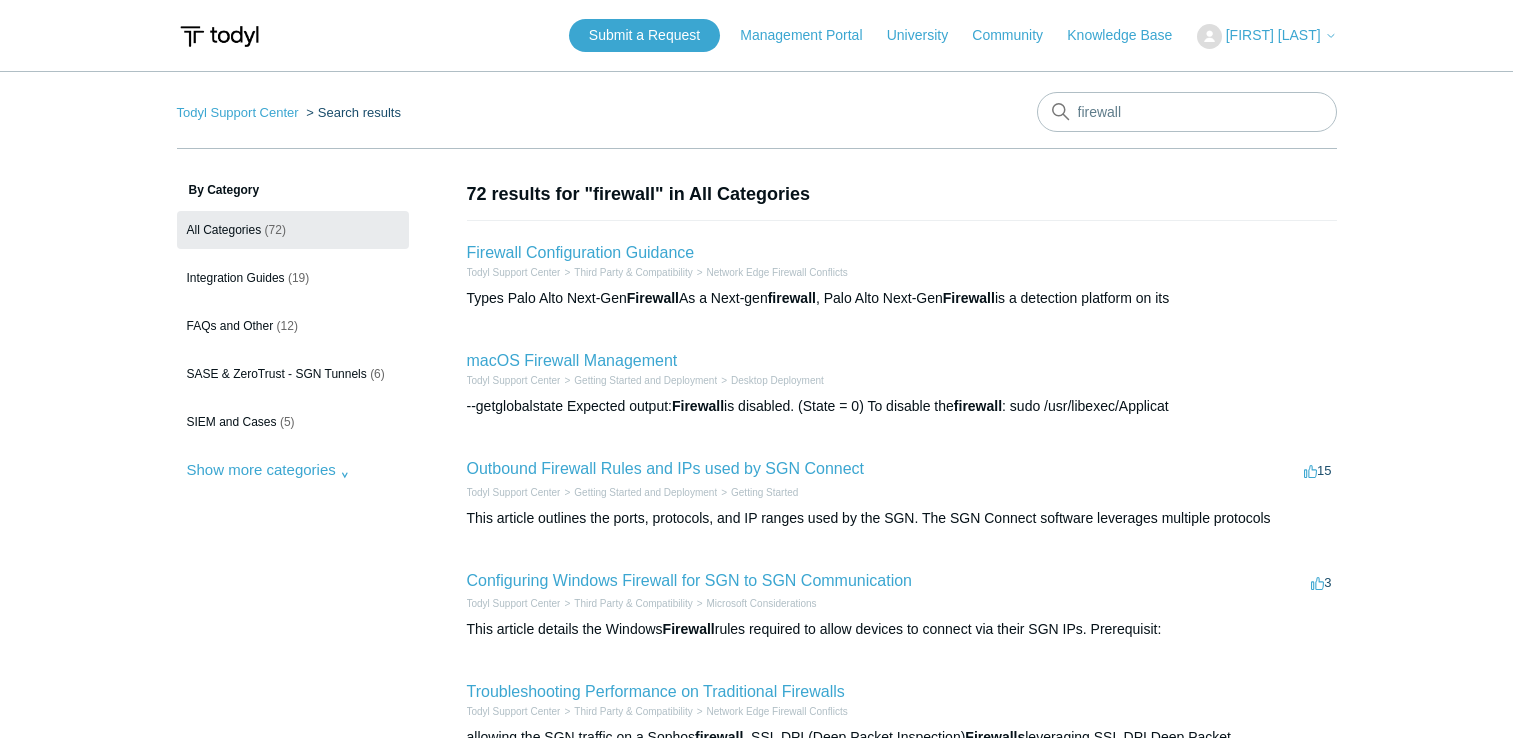 scroll, scrollTop: 0, scrollLeft: 0, axis: both 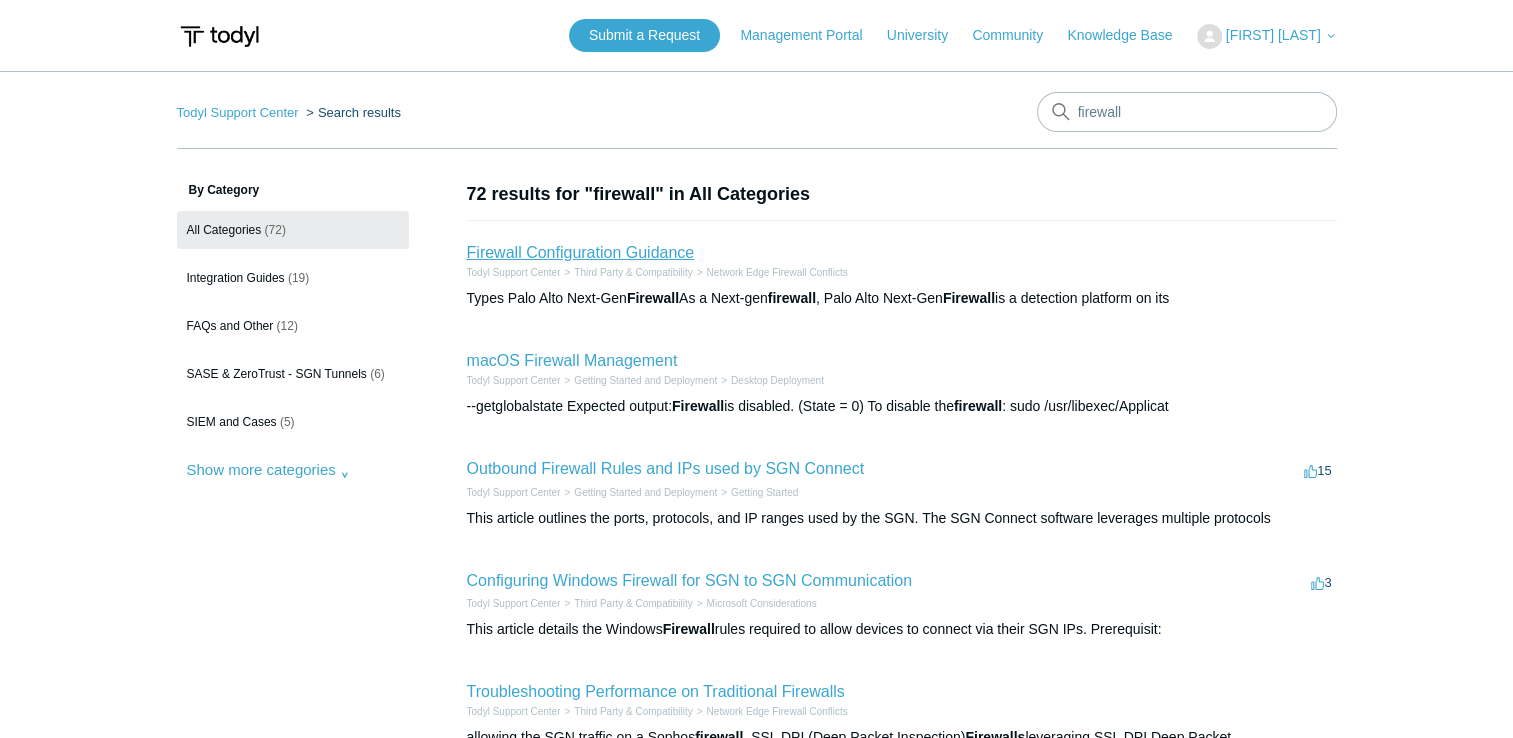 click on "Firewall Configuration Guidance" at bounding box center [581, 252] 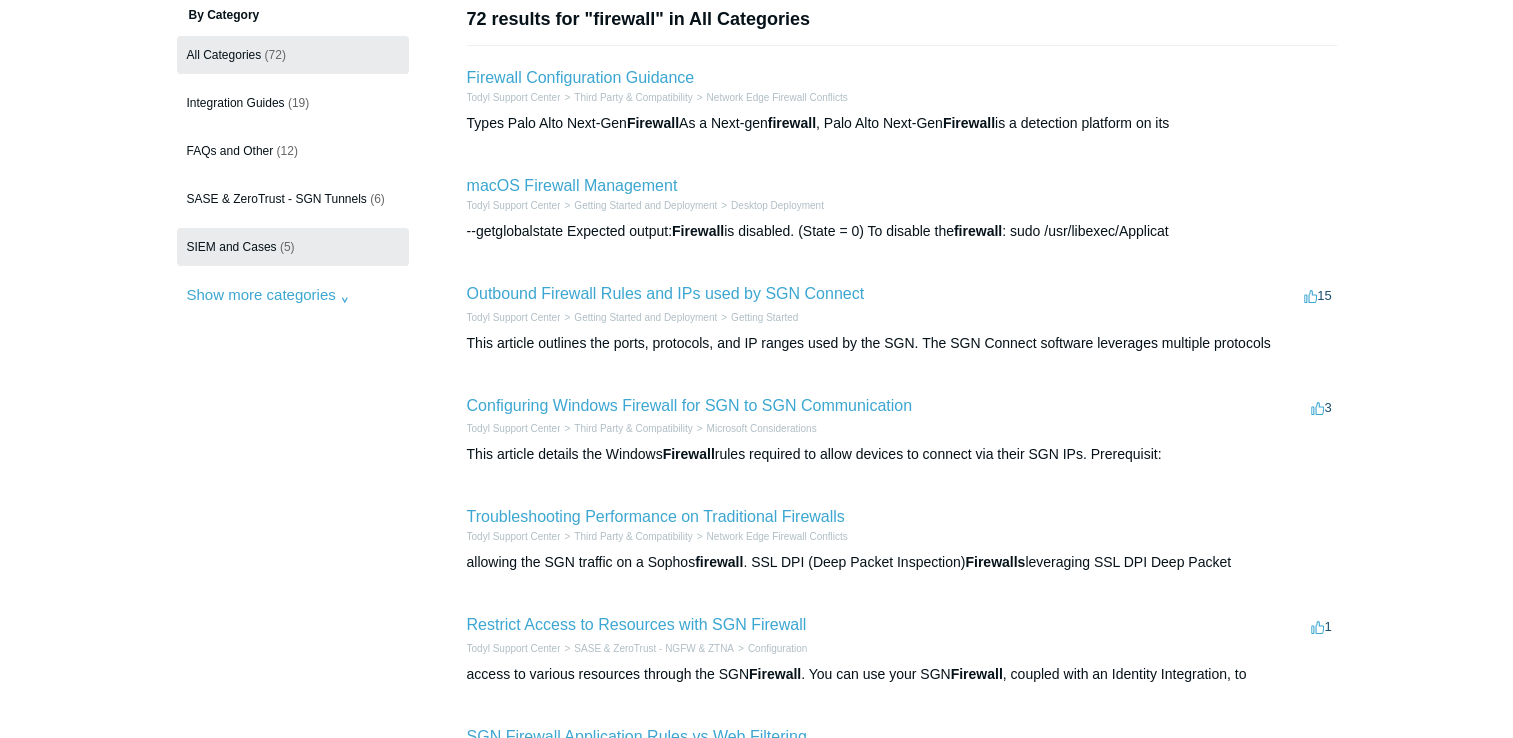 scroll, scrollTop: 200, scrollLeft: 0, axis: vertical 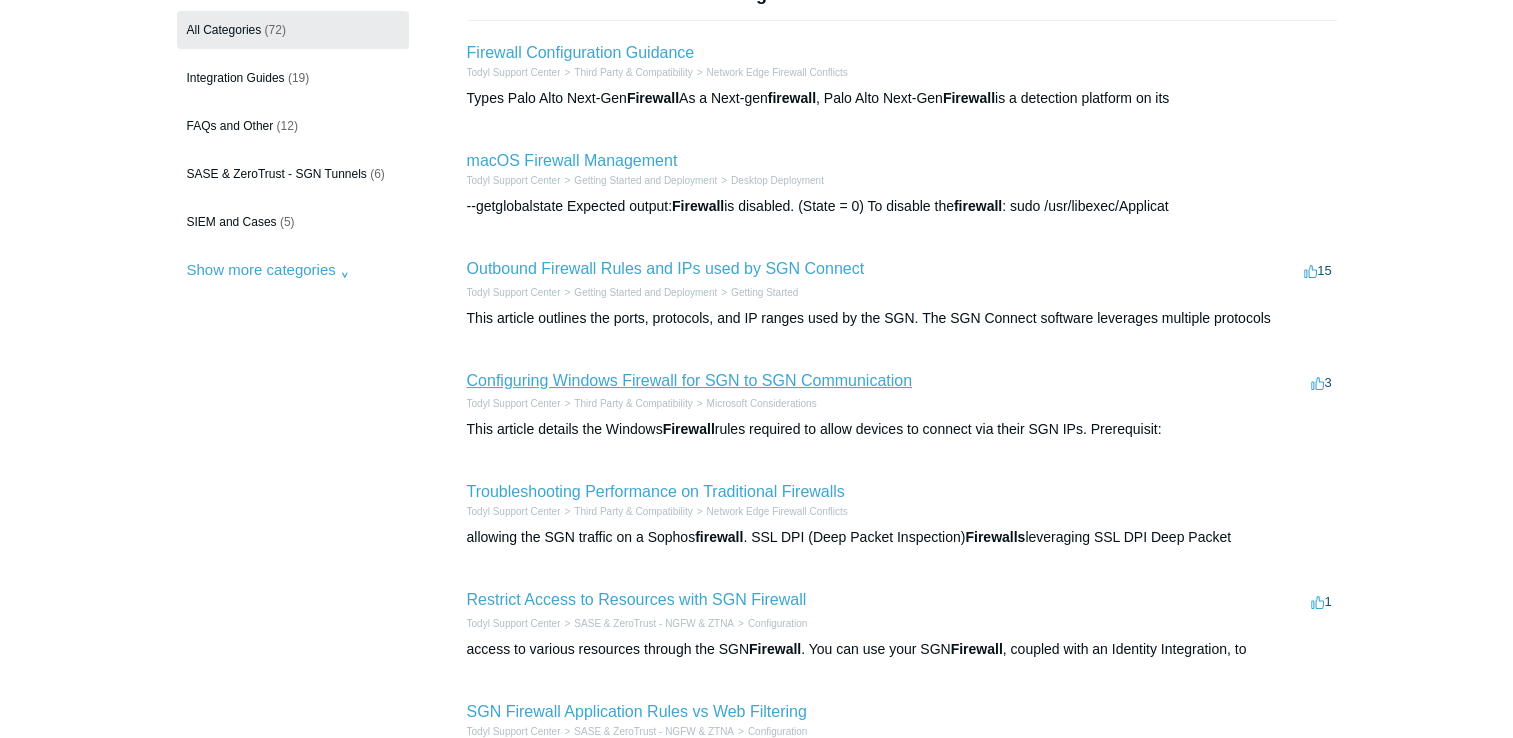 click on "Configuring Windows Firewall for SGN to SGN Communication" at bounding box center (689, 380) 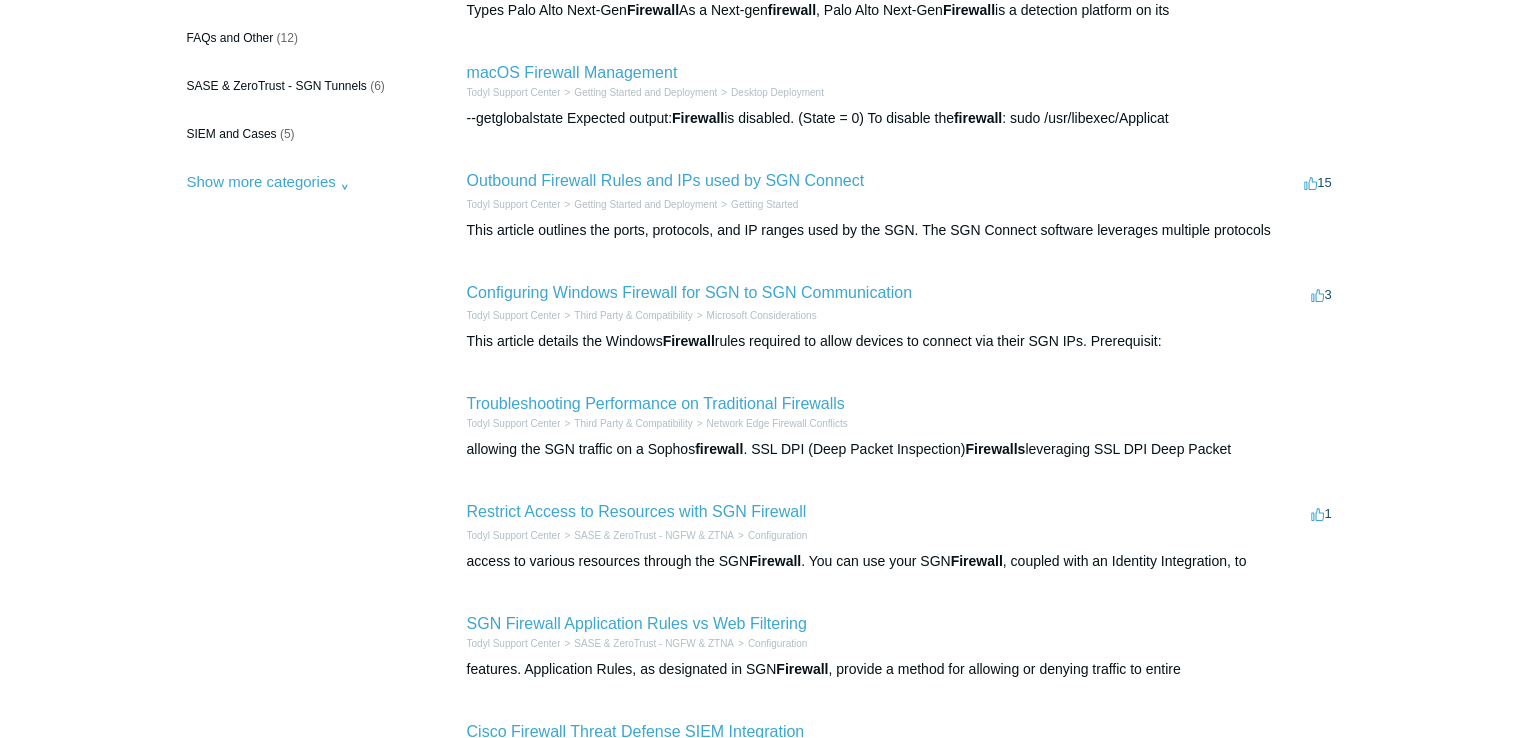 scroll, scrollTop: 300, scrollLeft: 0, axis: vertical 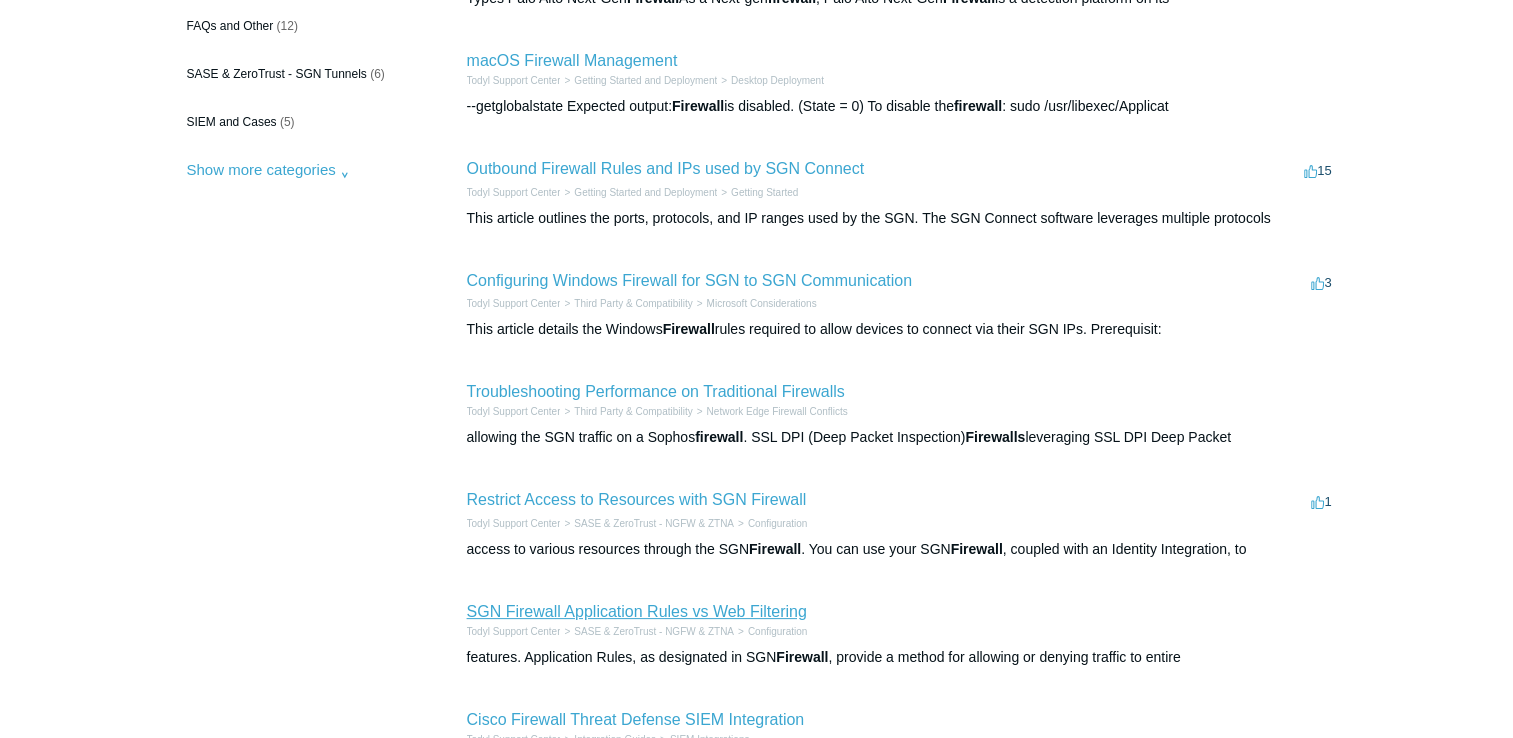 click on "SGN Firewall Application Rules vs Web Filtering" at bounding box center [637, 611] 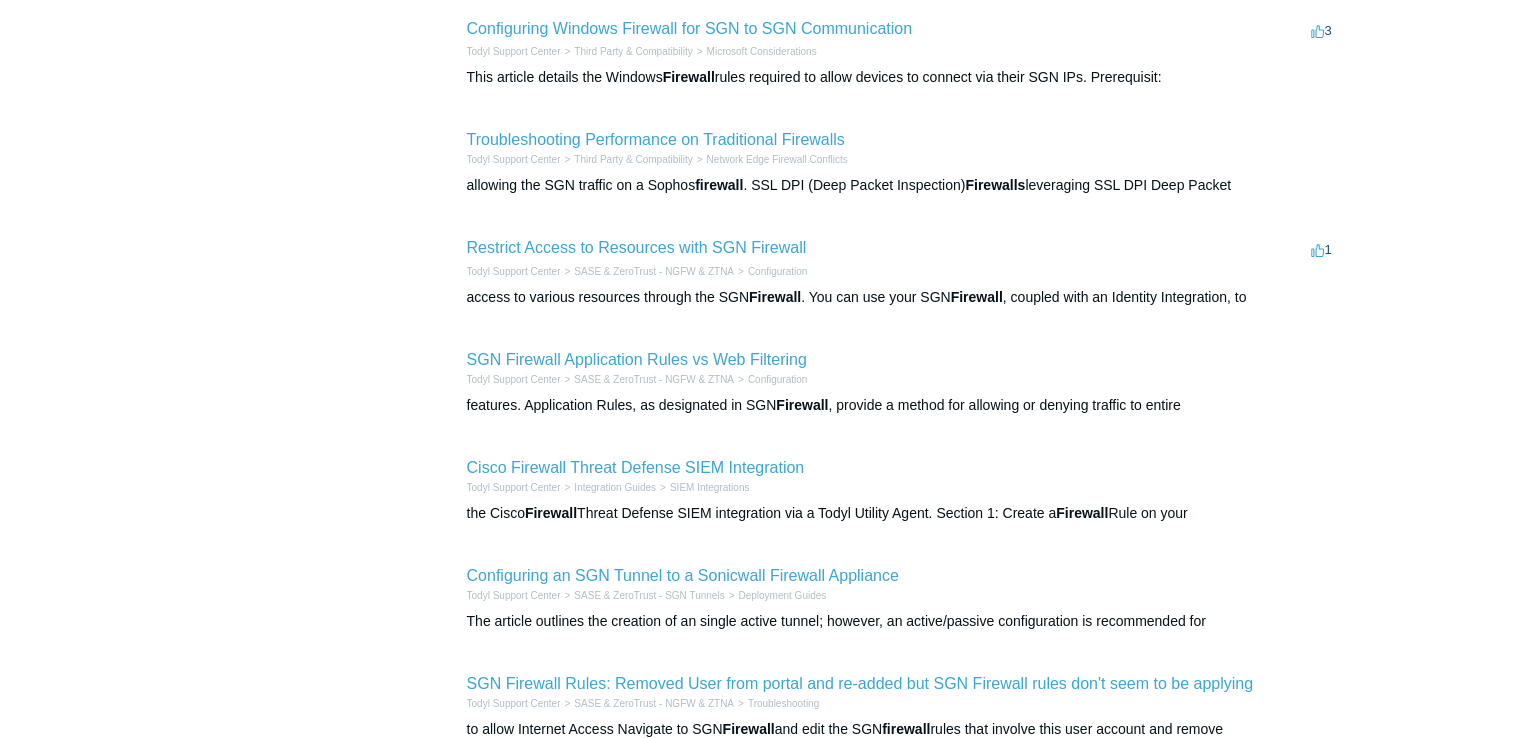 scroll, scrollTop: 600, scrollLeft: 0, axis: vertical 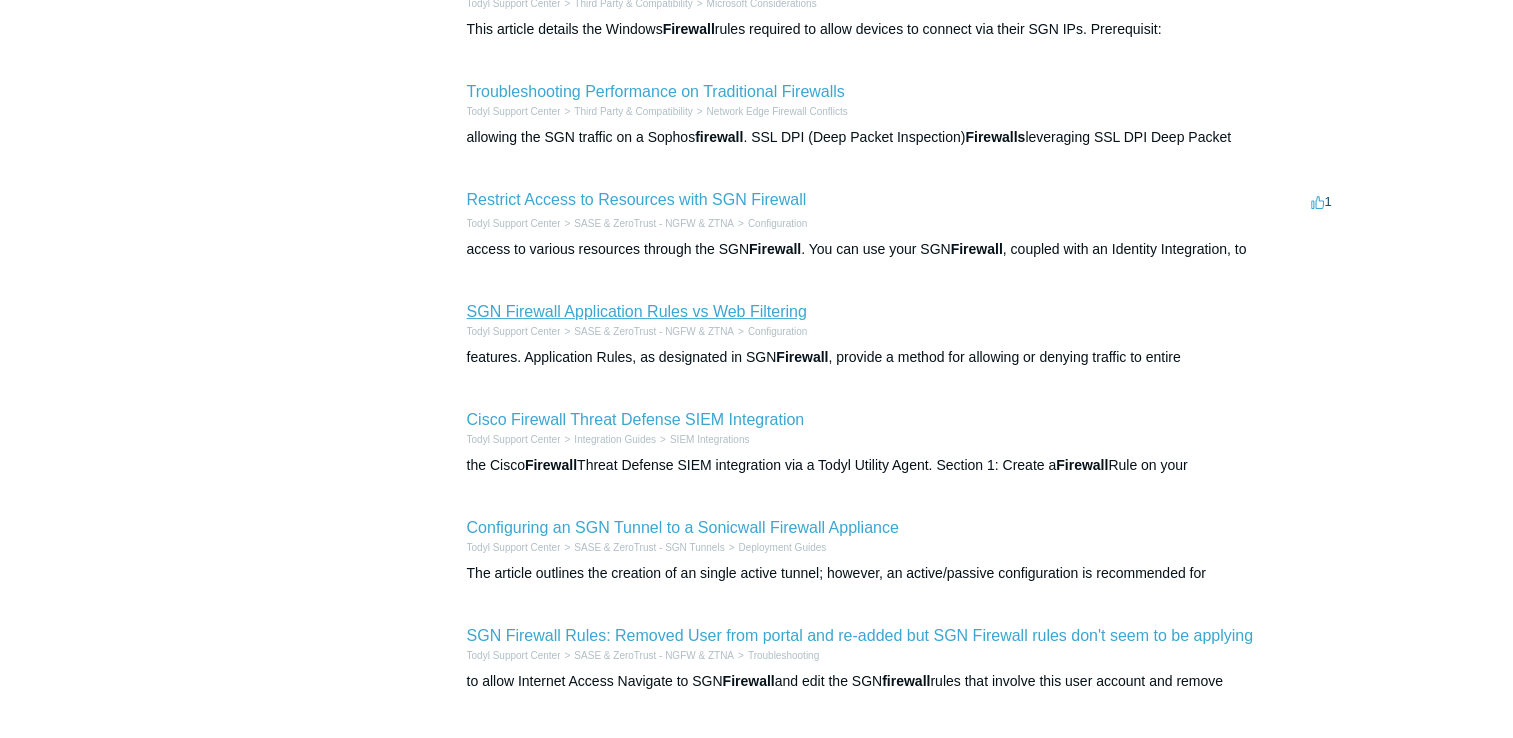 click on "SGN Firewall Application Rules vs Web Filtering" at bounding box center (637, 311) 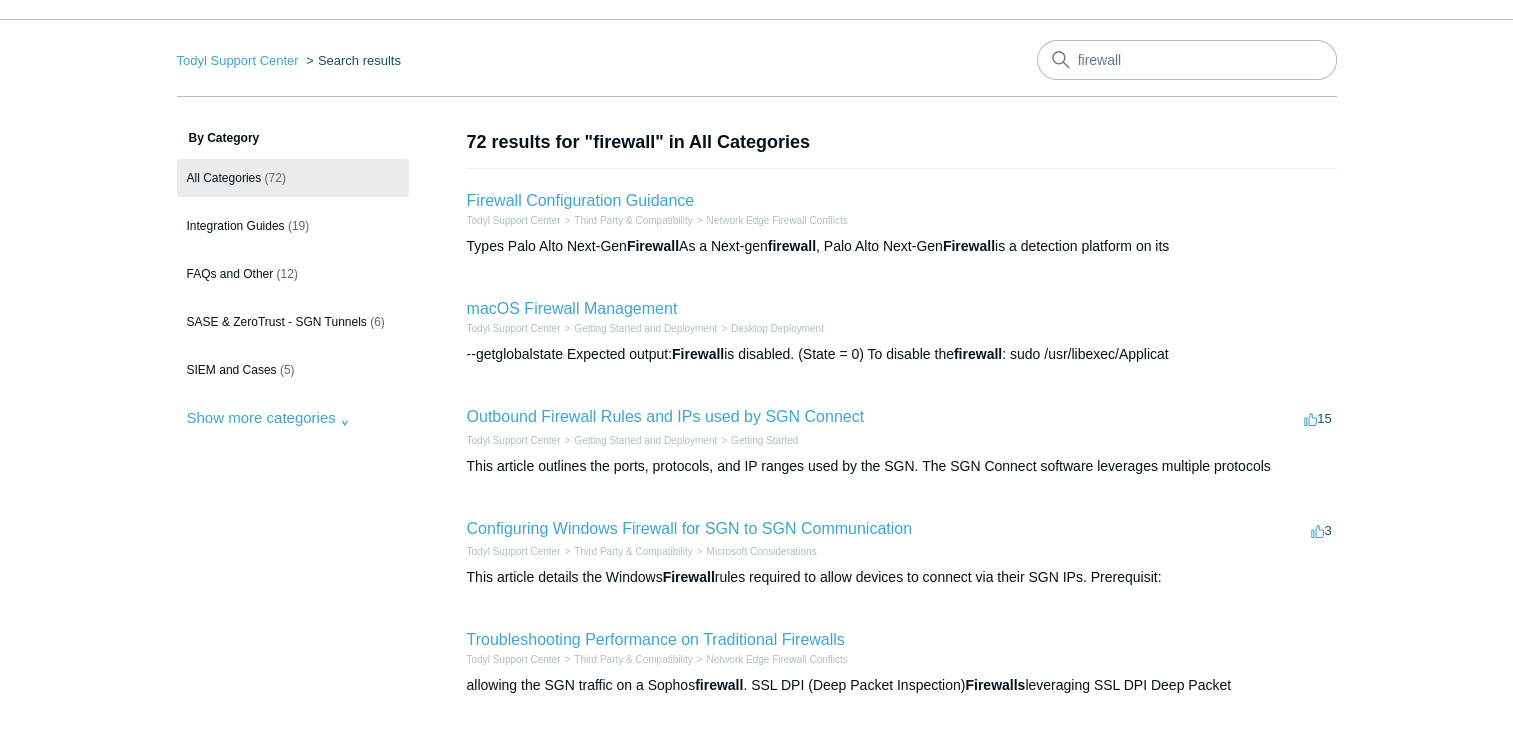 scroll, scrollTop: 0, scrollLeft: 0, axis: both 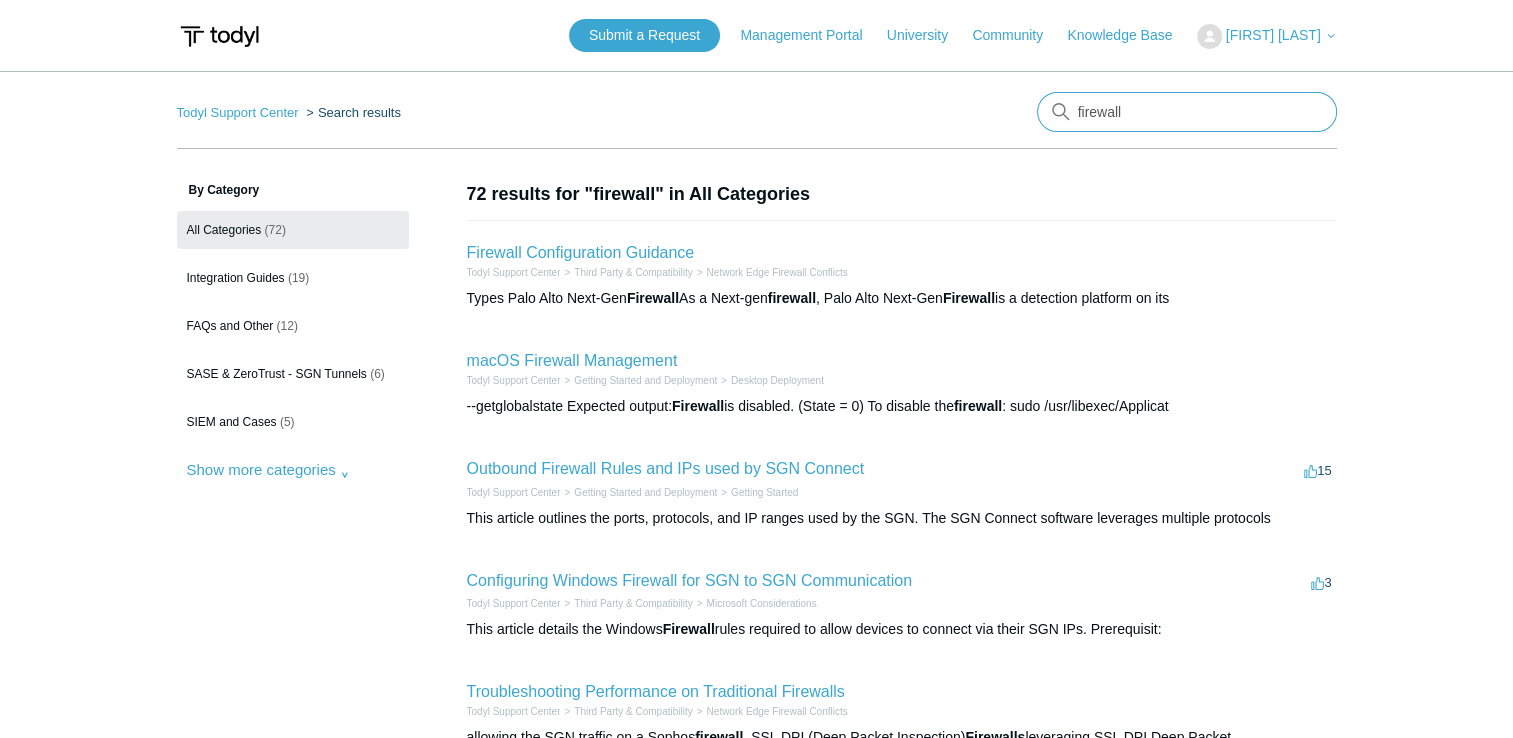 click on "firewall" at bounding box center (1187, 112) 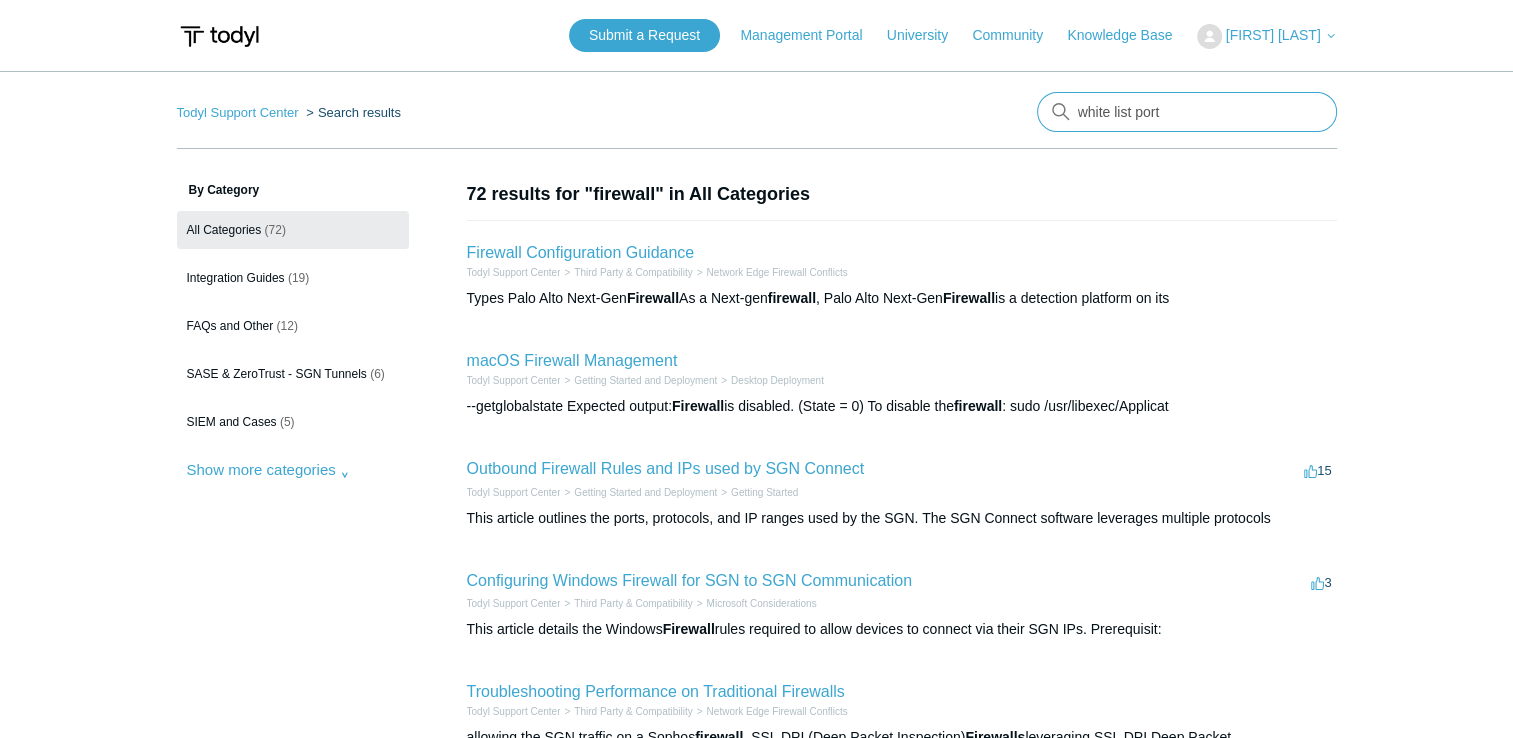 type on "white list port" 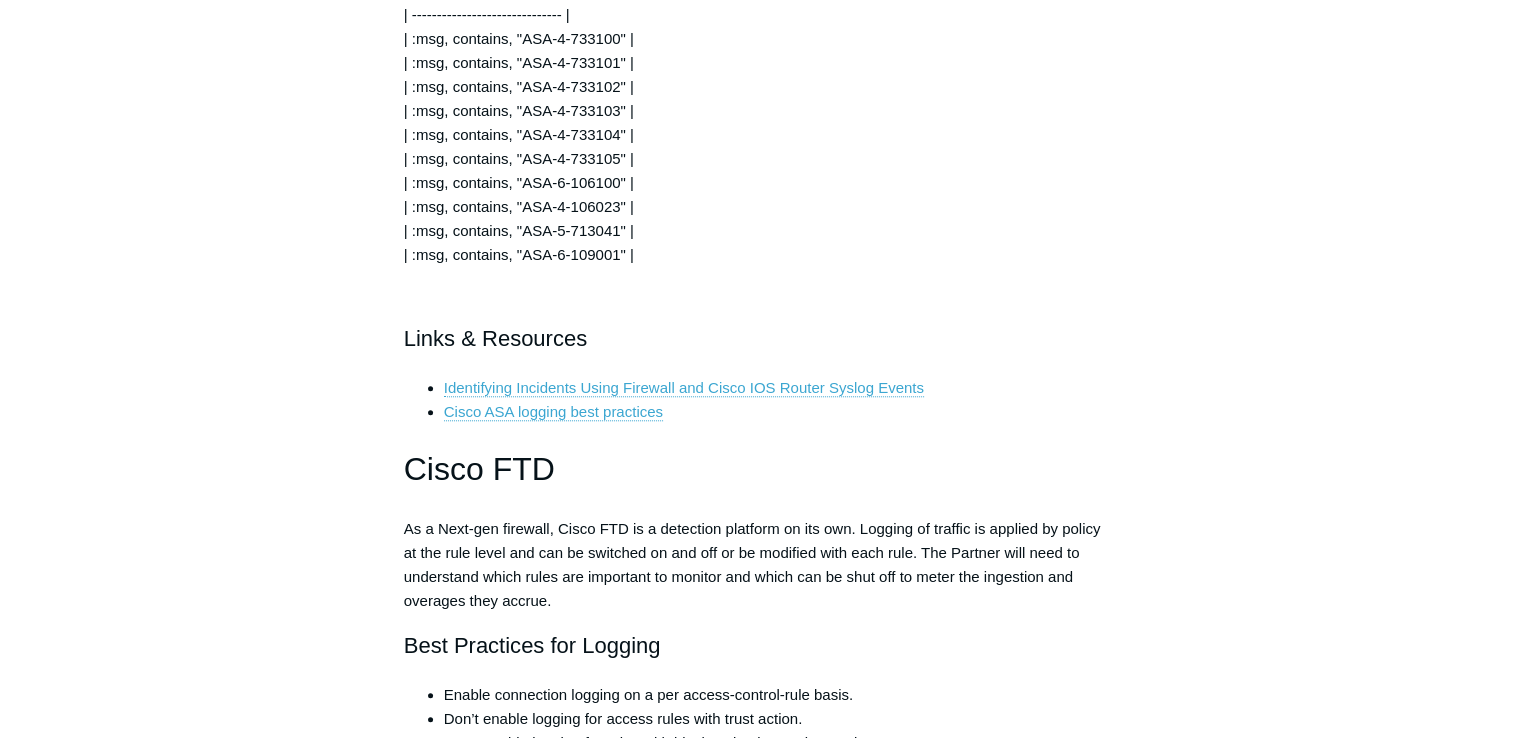 scroll, scrollTop: 2200, scrollLeft: 0, axis: vertical 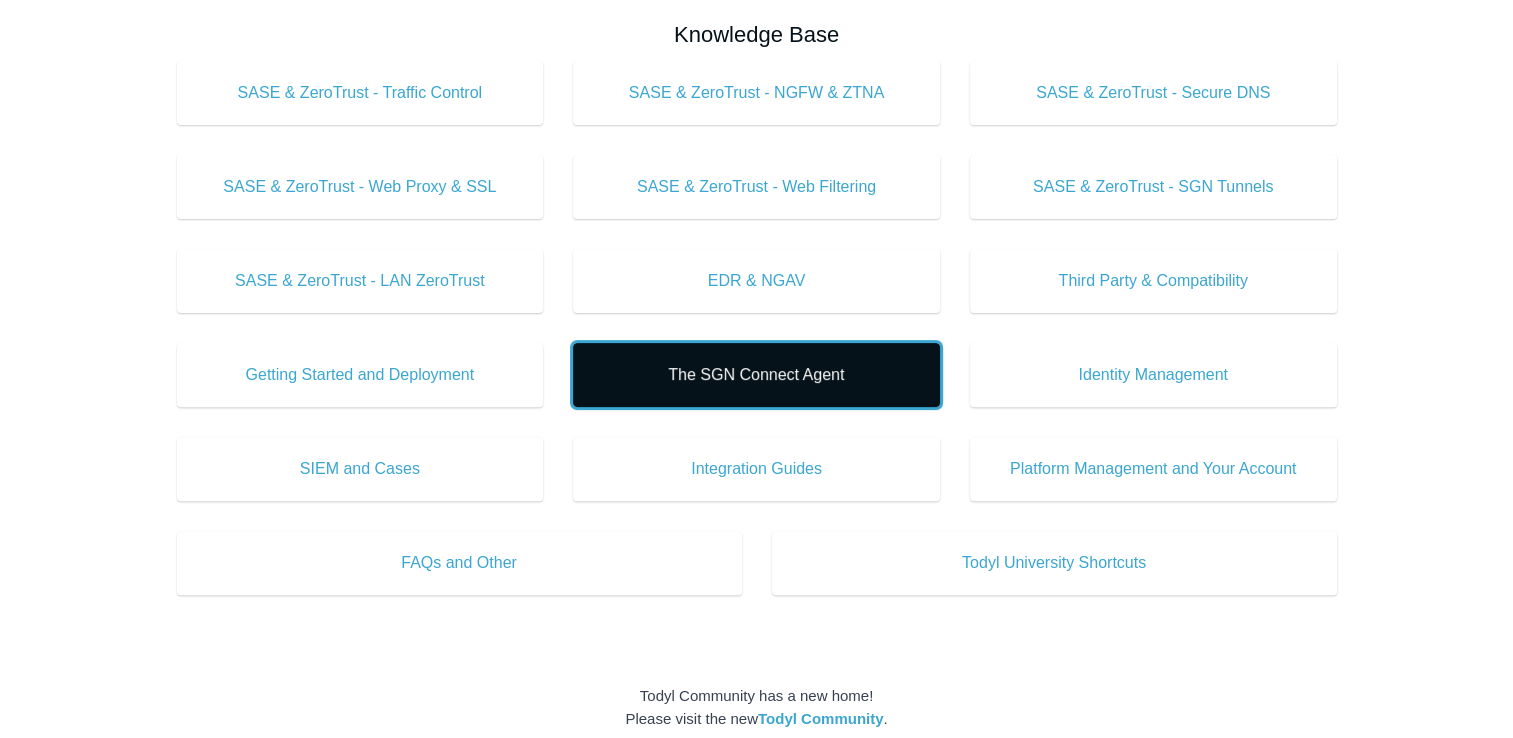 click on "The SGN Connect Agent" at bounding box center (756, 375) 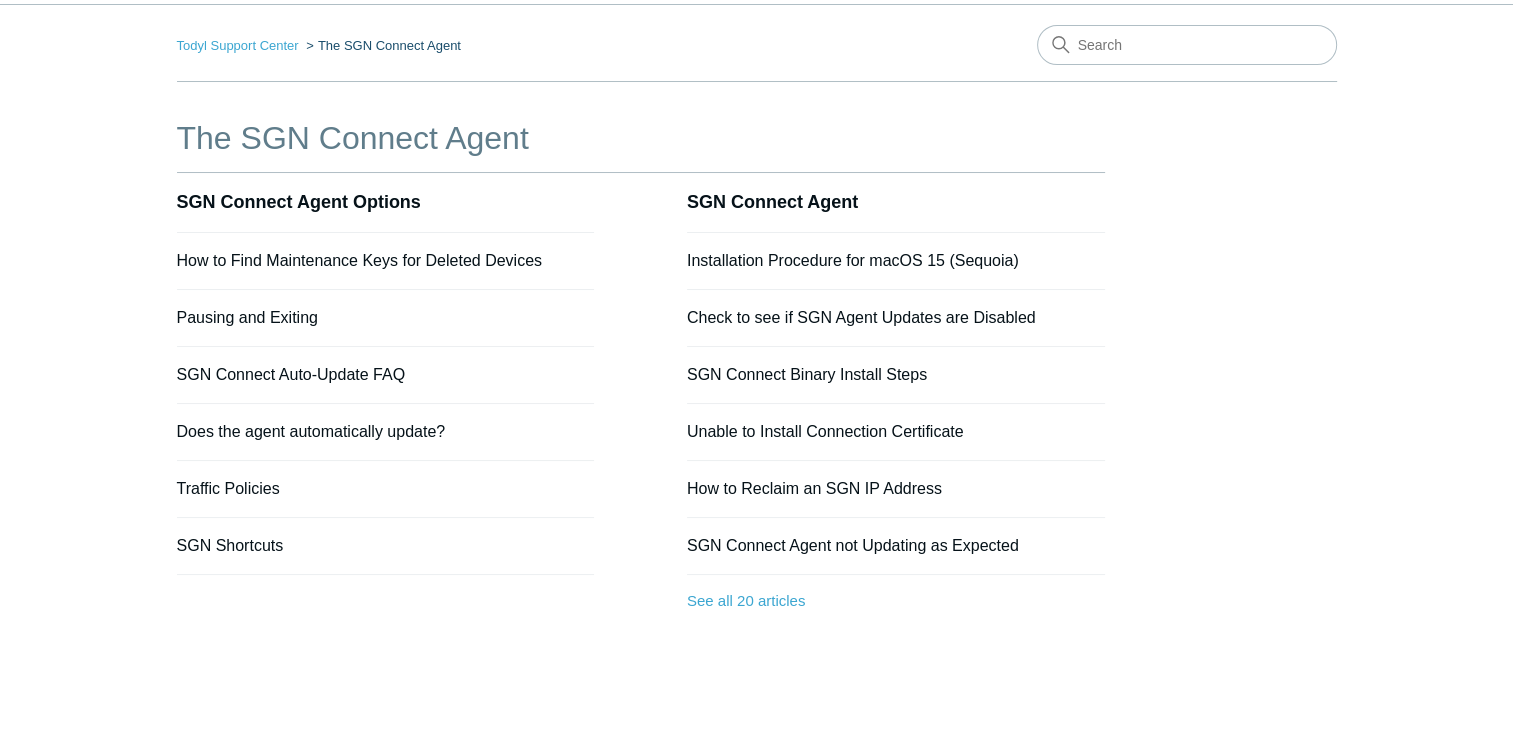 scroll, scrollTop: 100, scrollLeft: 0, axis: vertical 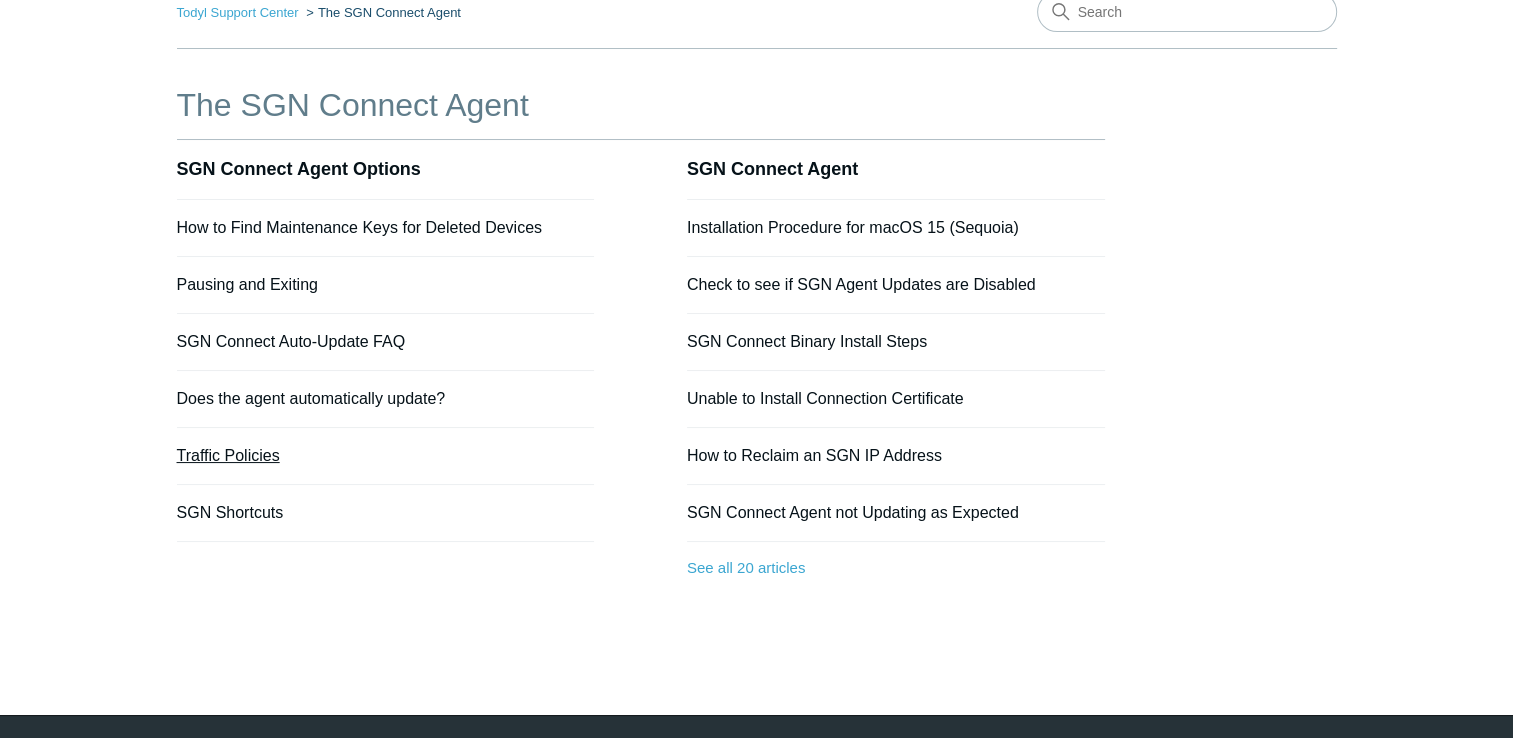 click on "Traffic Policies" at bounding box center (228, 455) 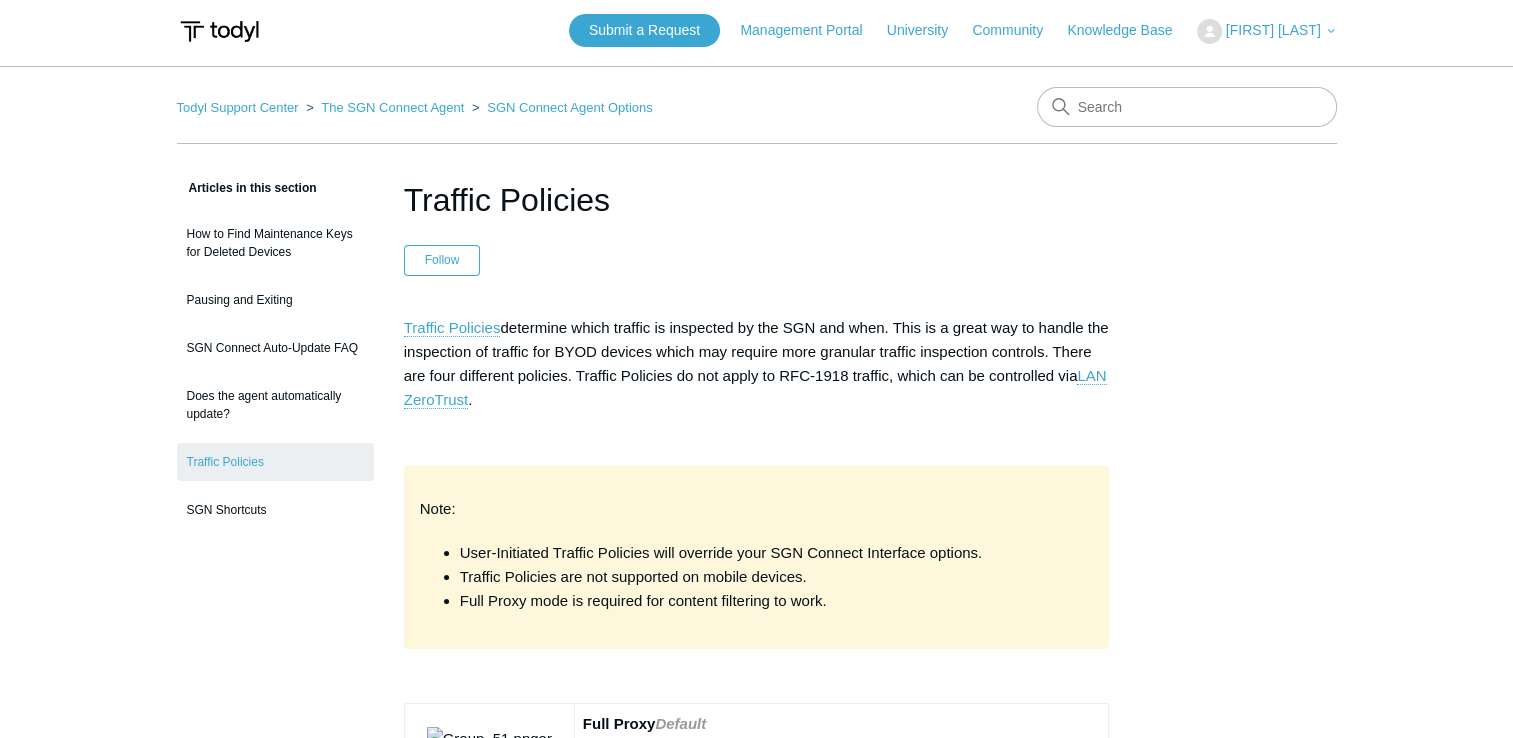 scroll, scrollTop: 0, scrollLeft: 0, axis: both 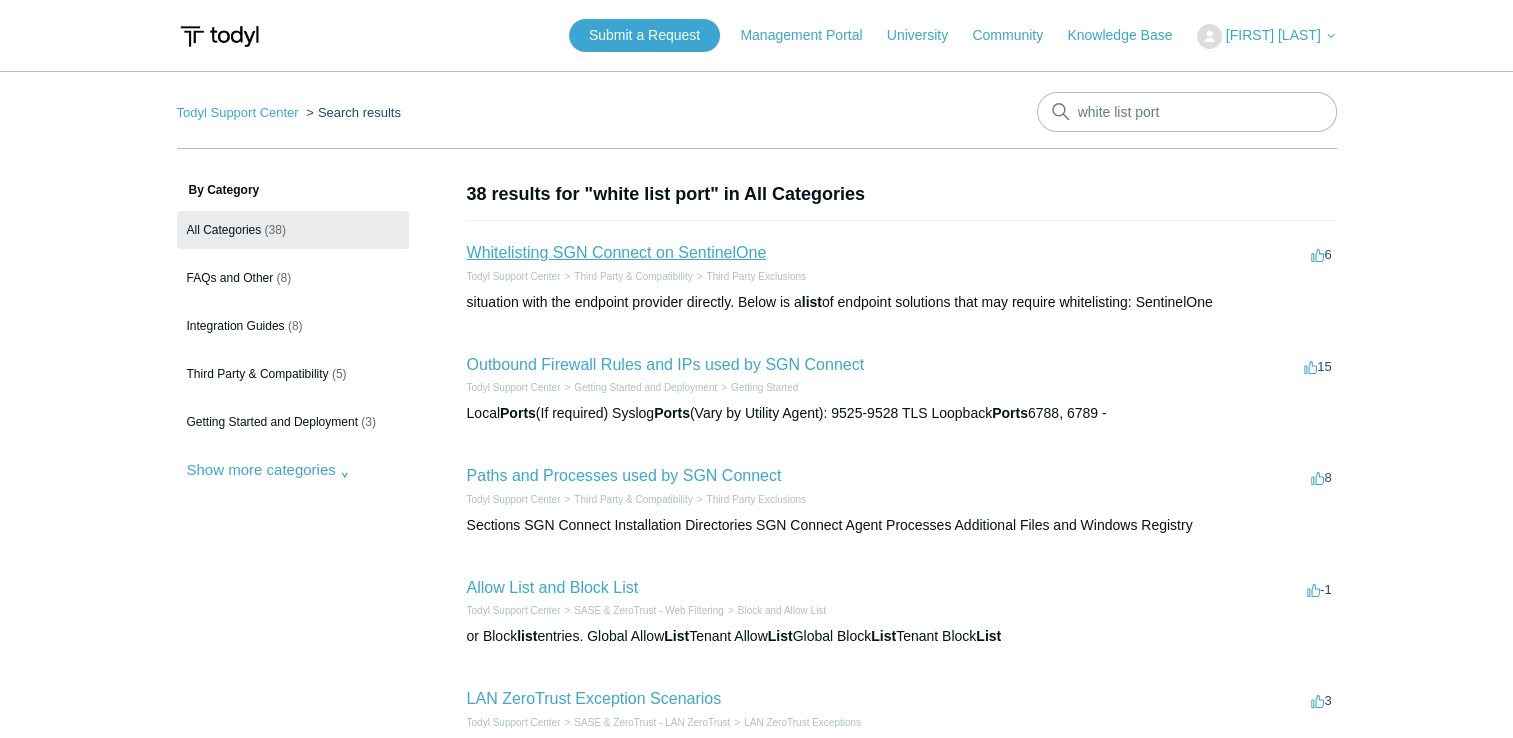 click on "Whitelisting SGN Connect on SentinelOne" at bounding box center (617, 252) 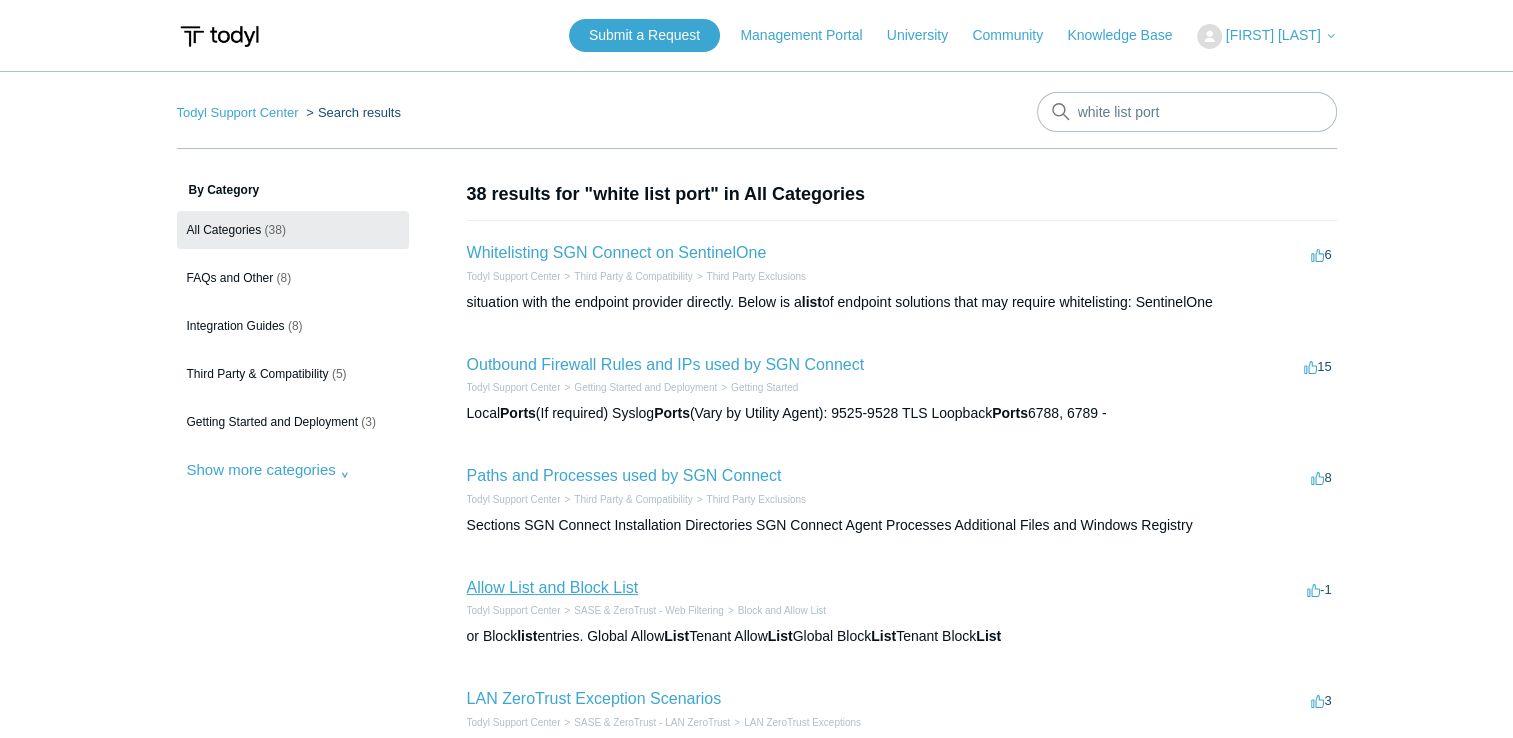 click on "Allow List and Block List" at bounding box center [553, 587] 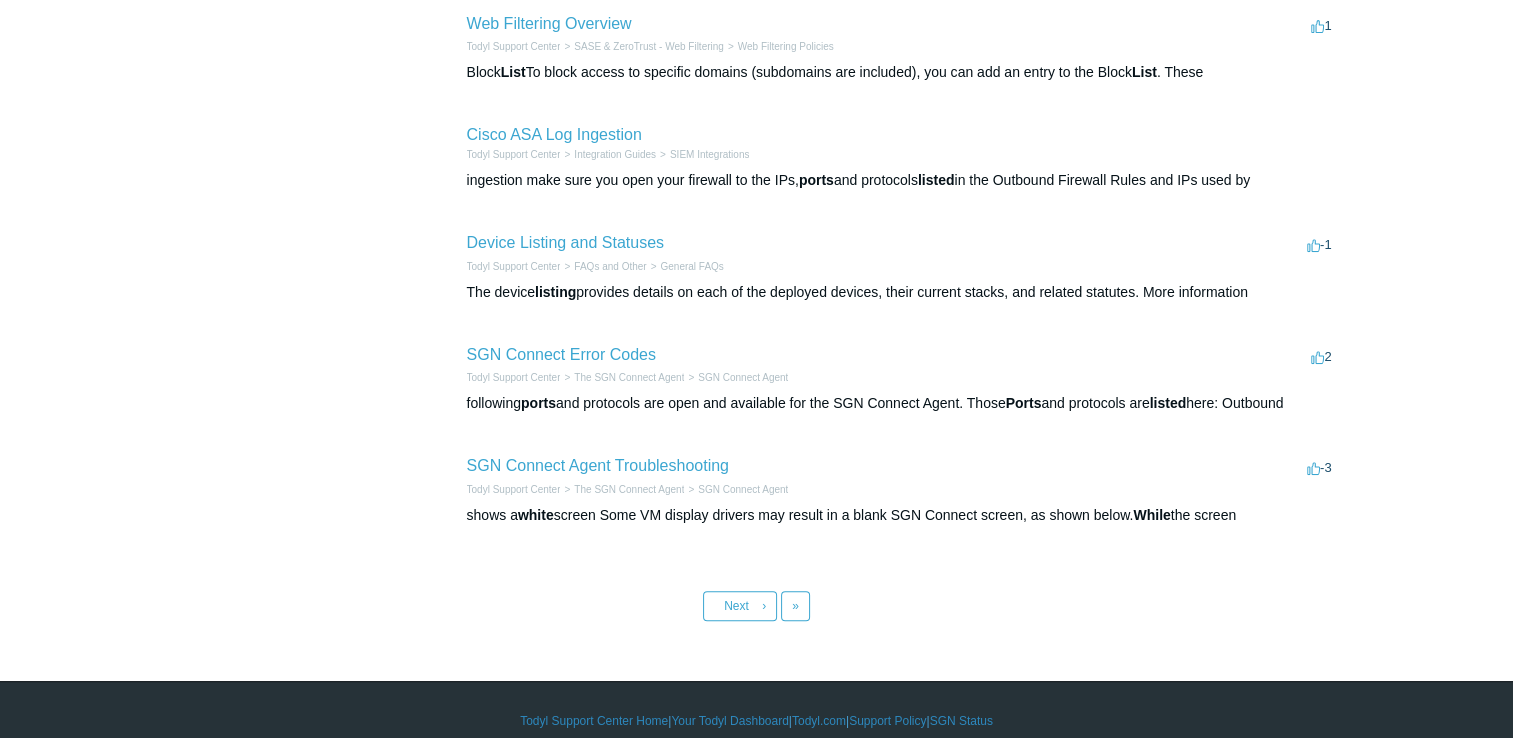 scroll, scrollTop: 800, scrollLeft: 0, axis: vertical 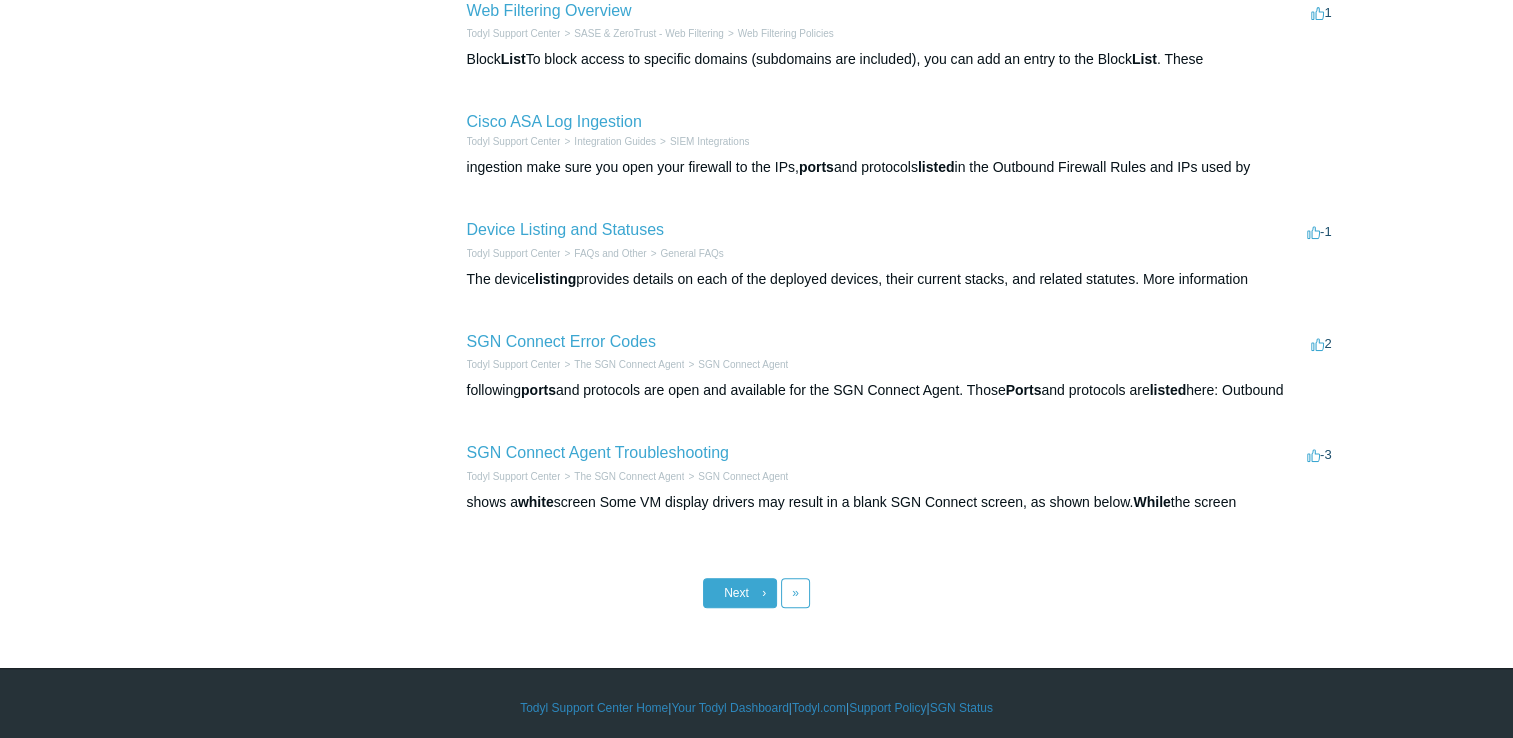 click on "Next" at bounding box center [736, 593] 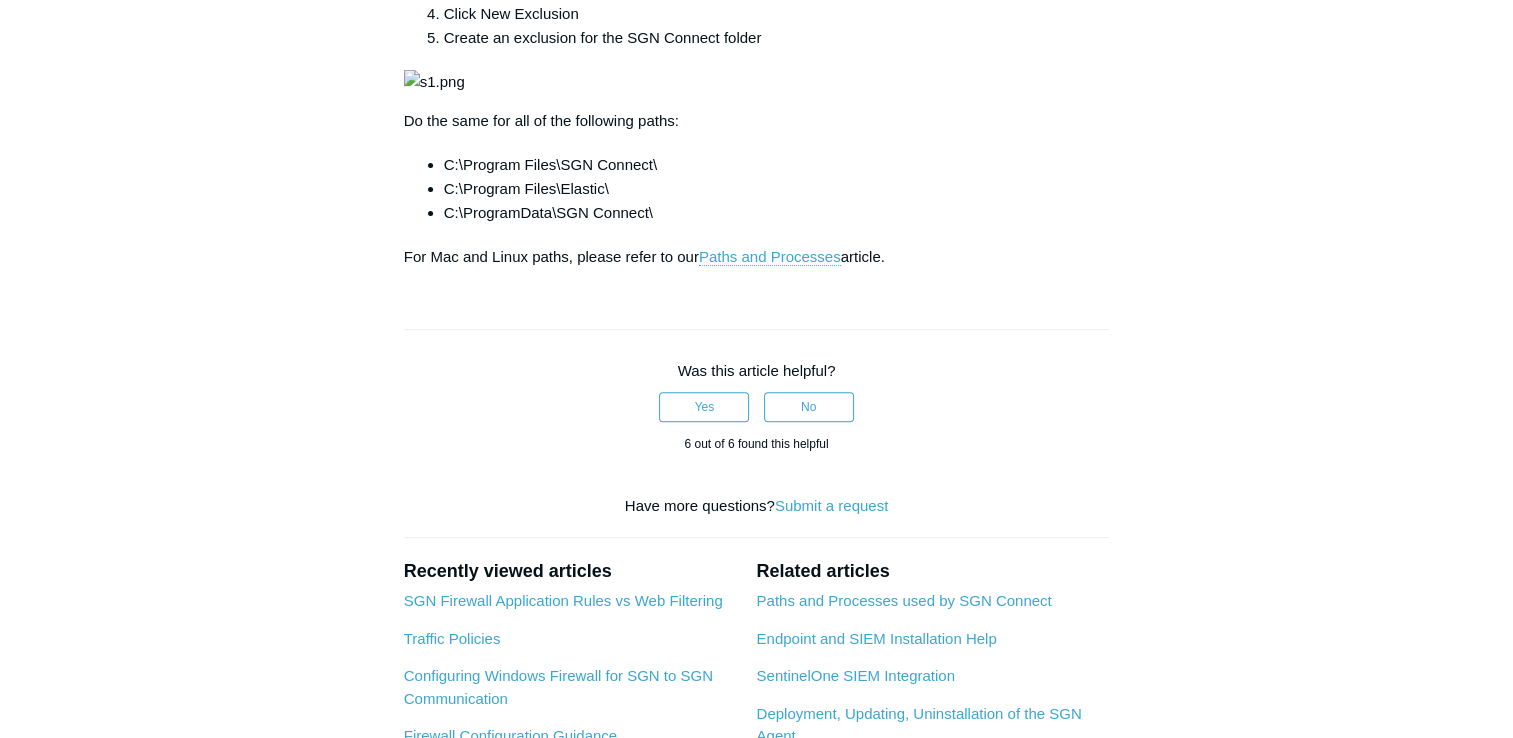 scroll, scrollTop: 100, scrollLeft: 0, axis: vertical 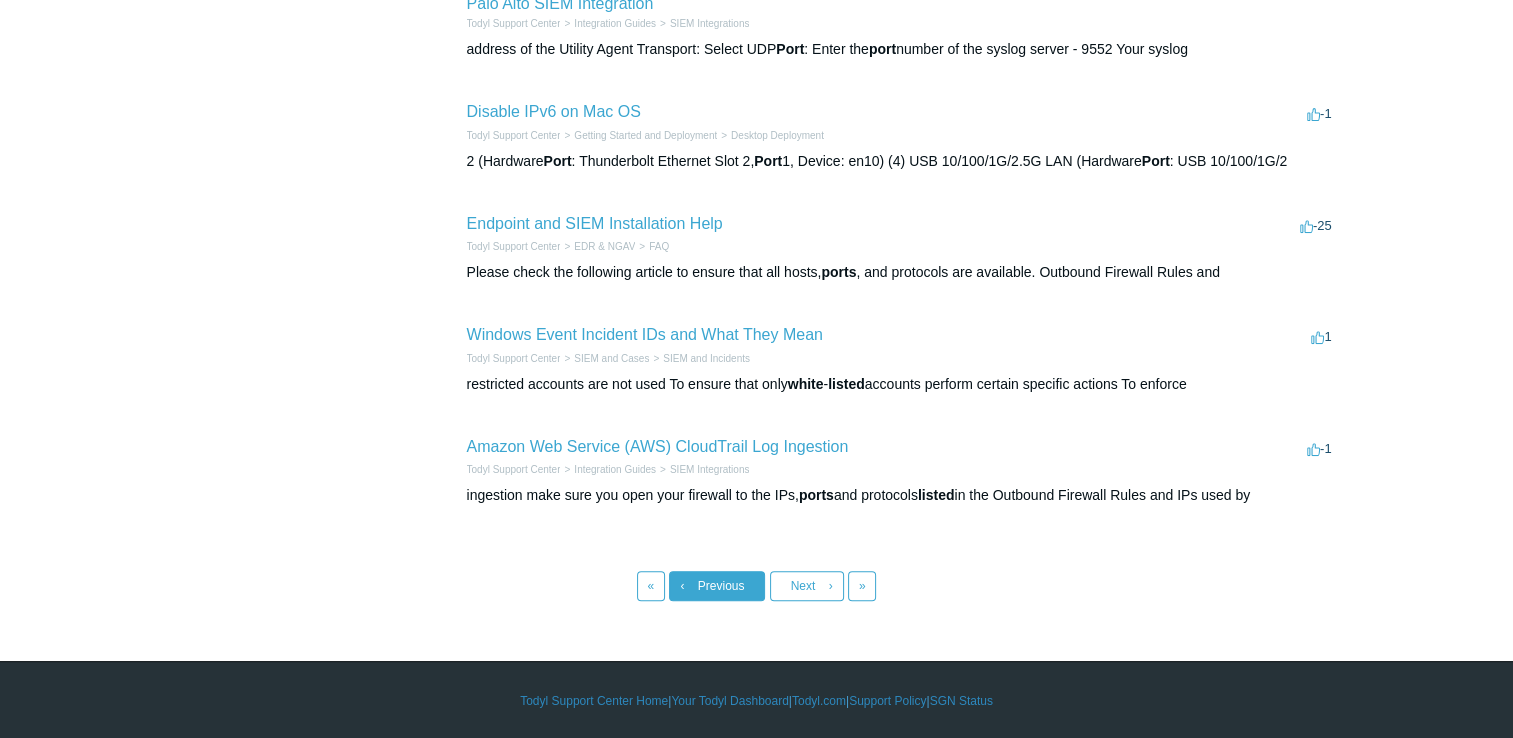 click on "‹
Previous" at bounding box center [717, 586] 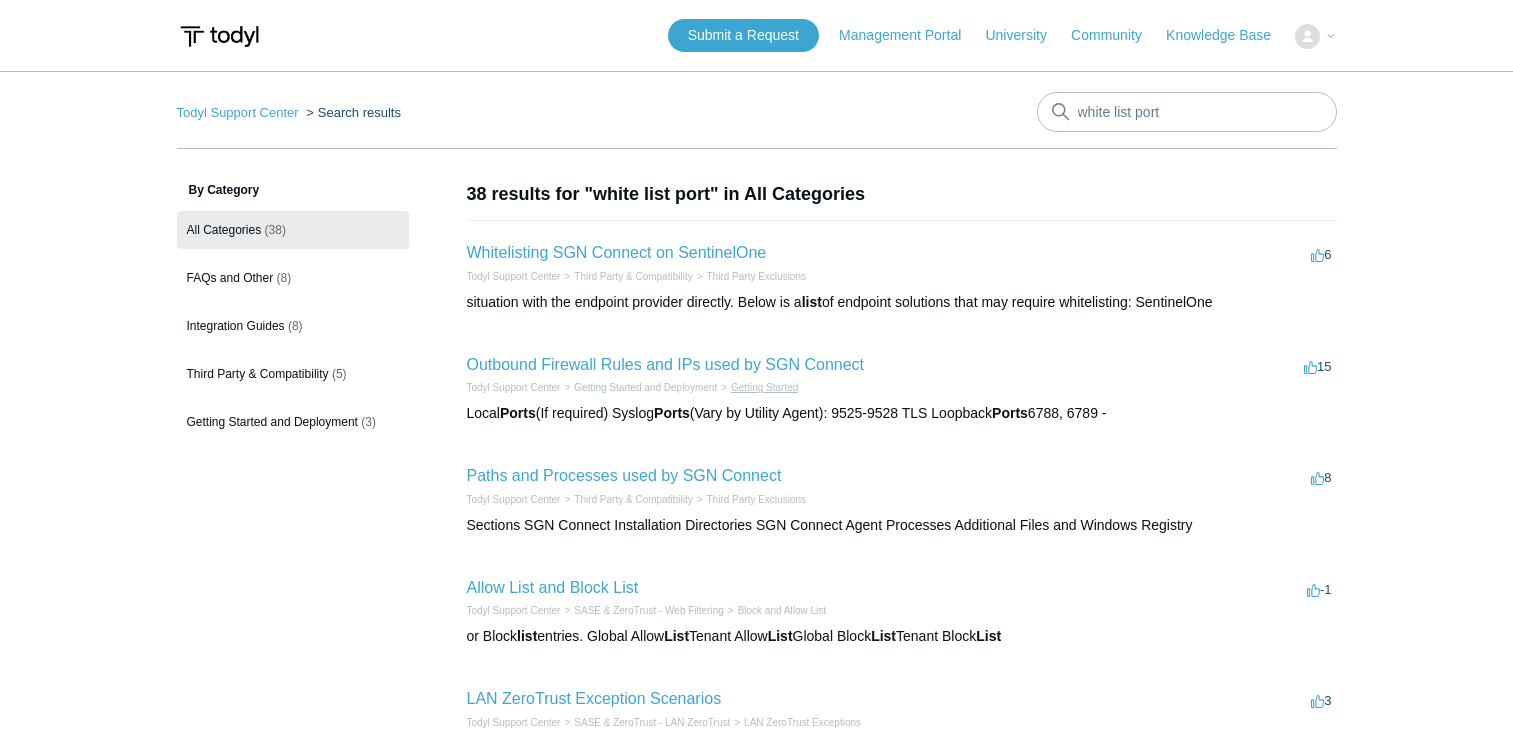 scroll, scrollTop: 0, scrollLeft: 0, axis: both 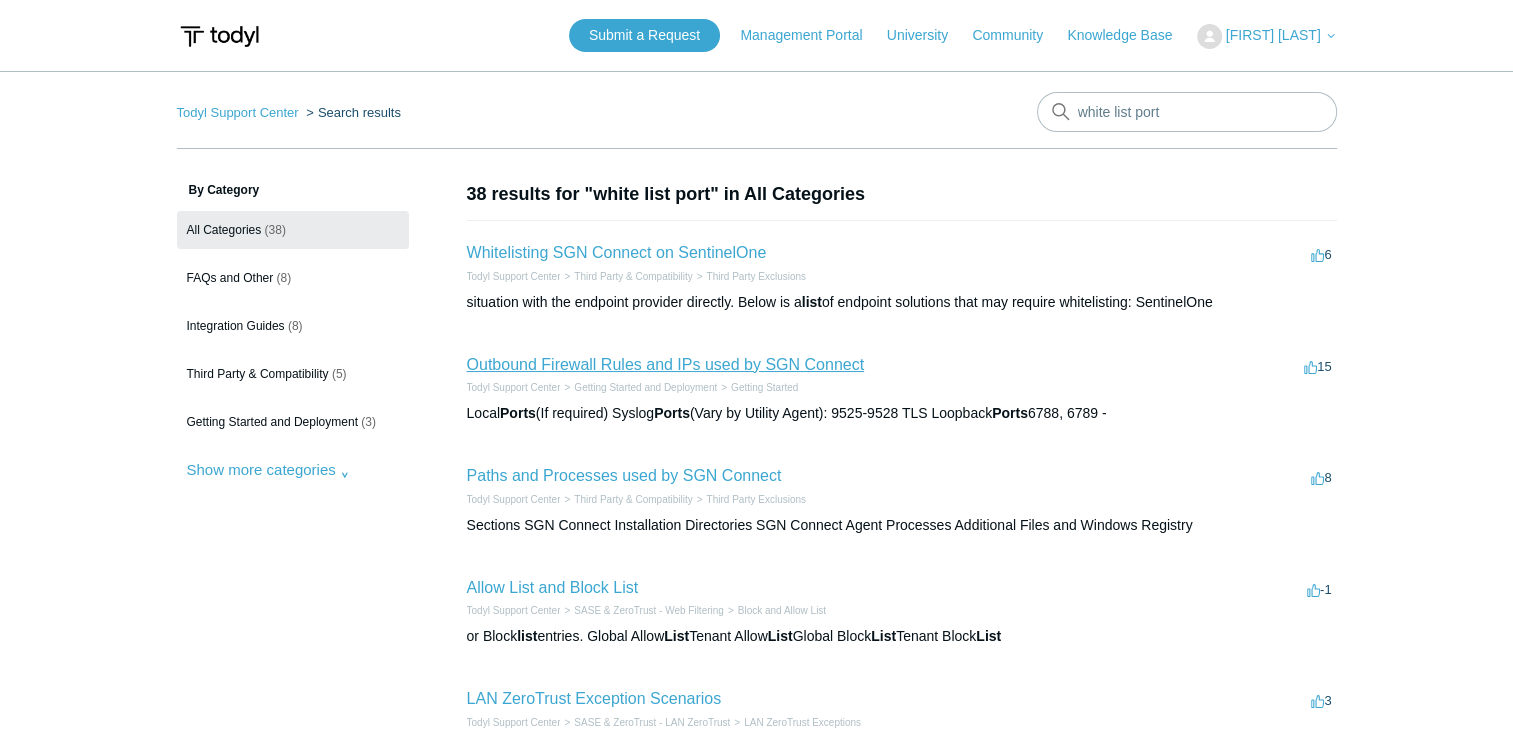 click on "Outbound Firewall Rules and IPs used by SGN Connect" at bounding box center (666, 364) 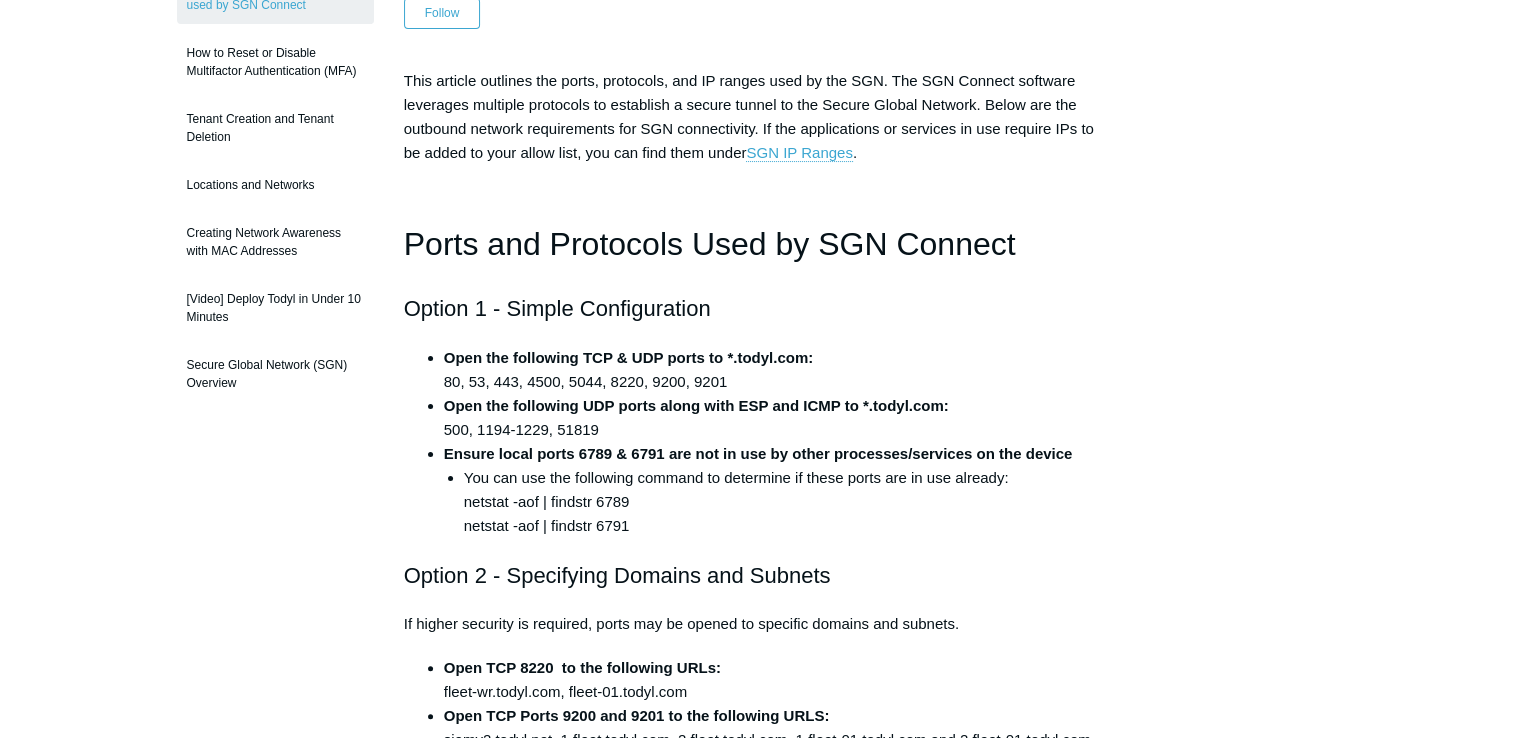 scroll, scrollTop: 0, scrollLeft: 0, axis: both 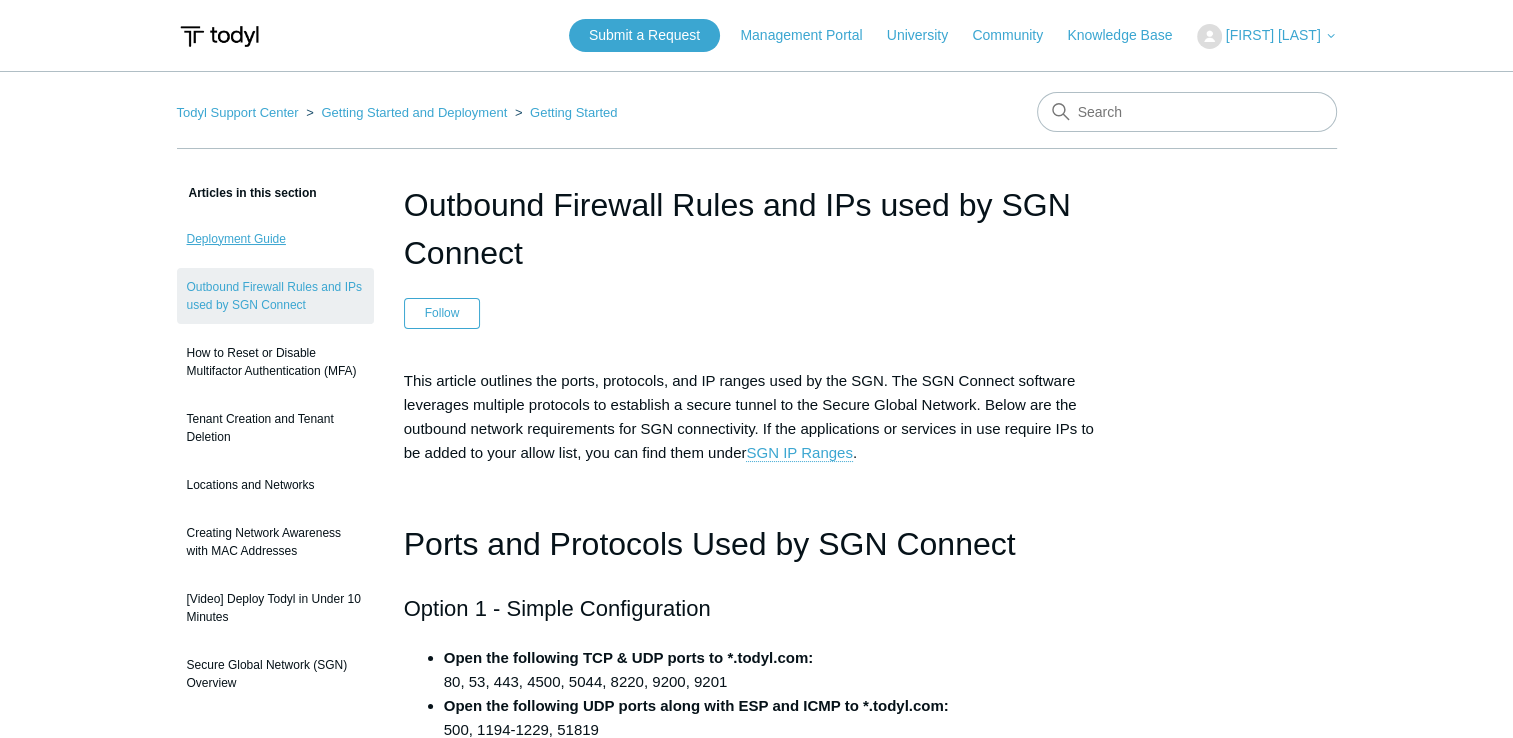 click on "Deployment Guide" at bounding box center (275, 239) 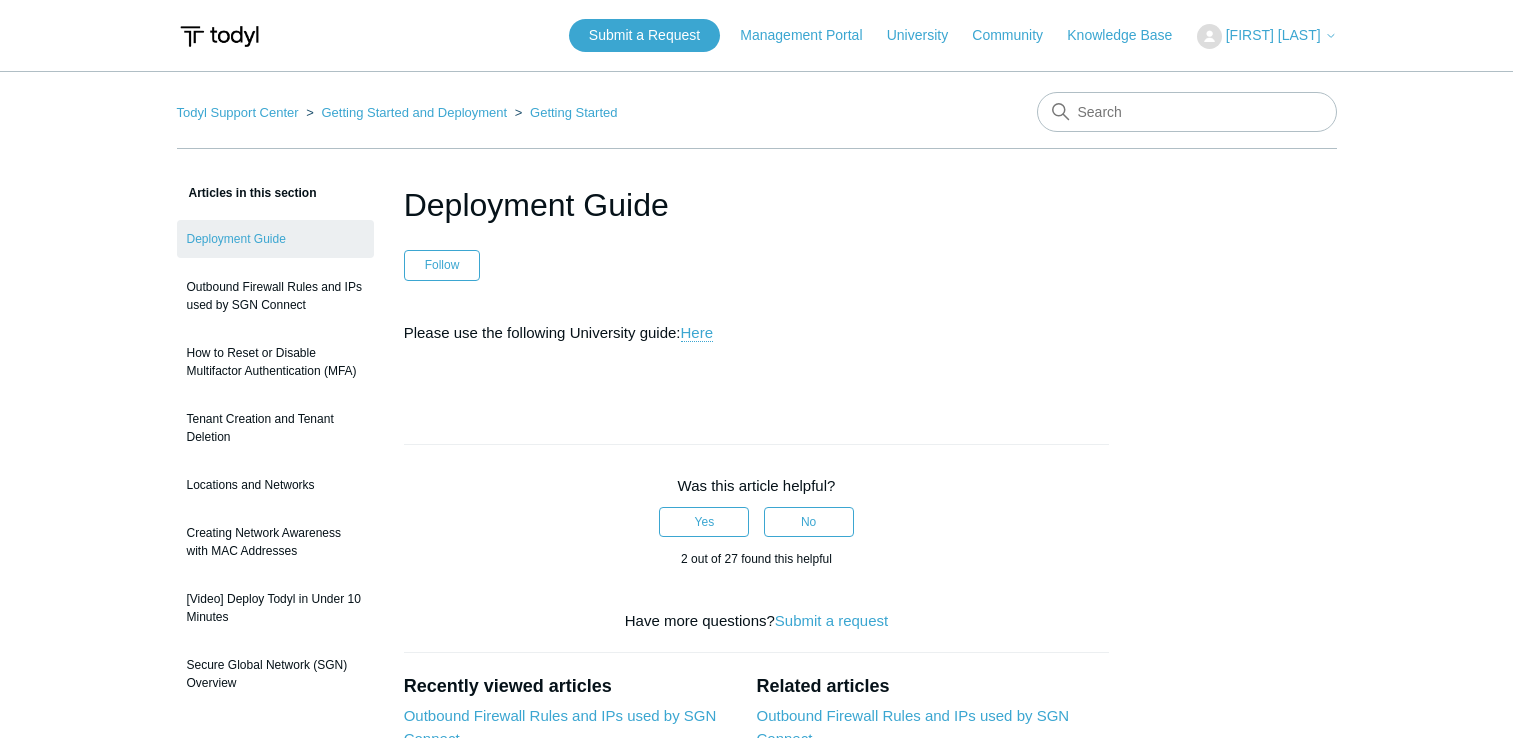 scroll, scrollTop: 0, scrollLeft: 0, axis: both 